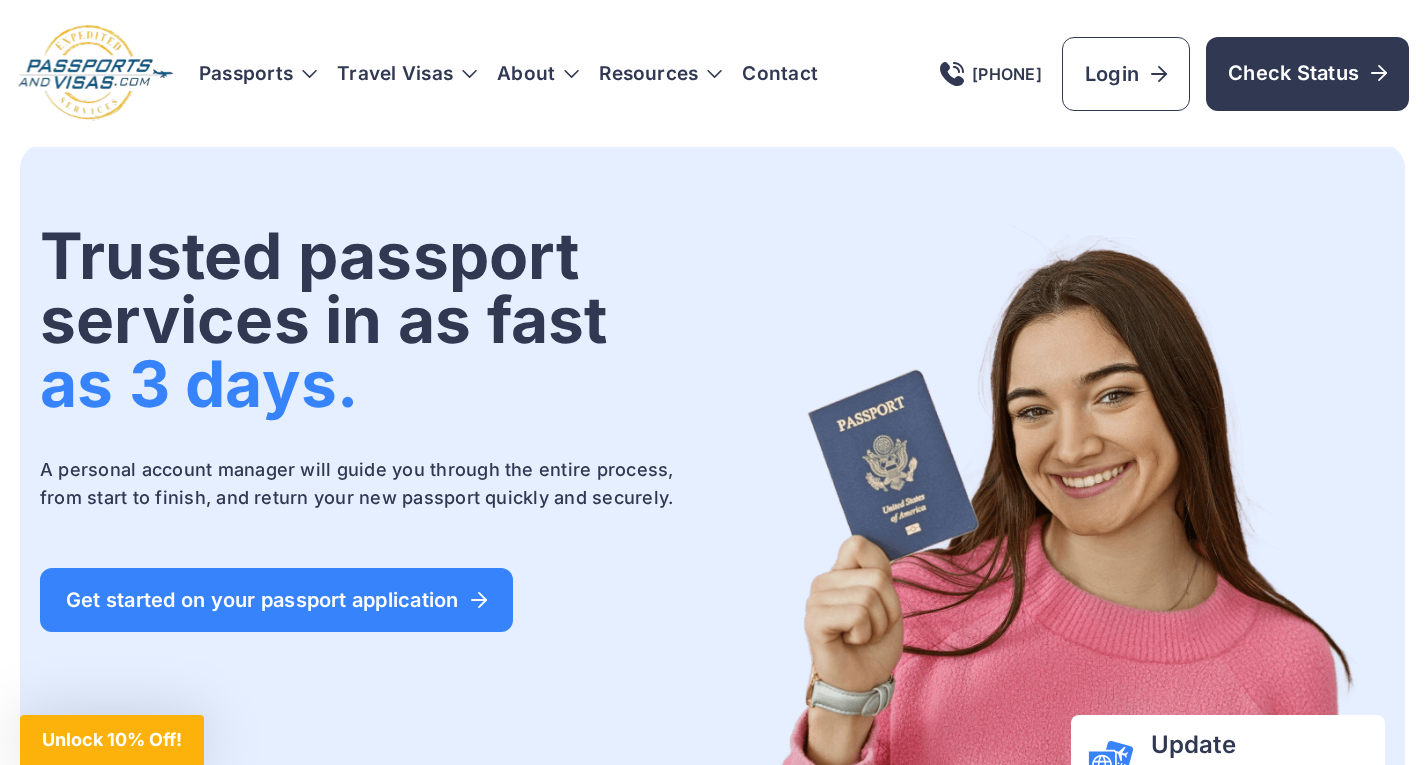 scroll, scrollTop: 0, scrollLeft: 0, axis: both 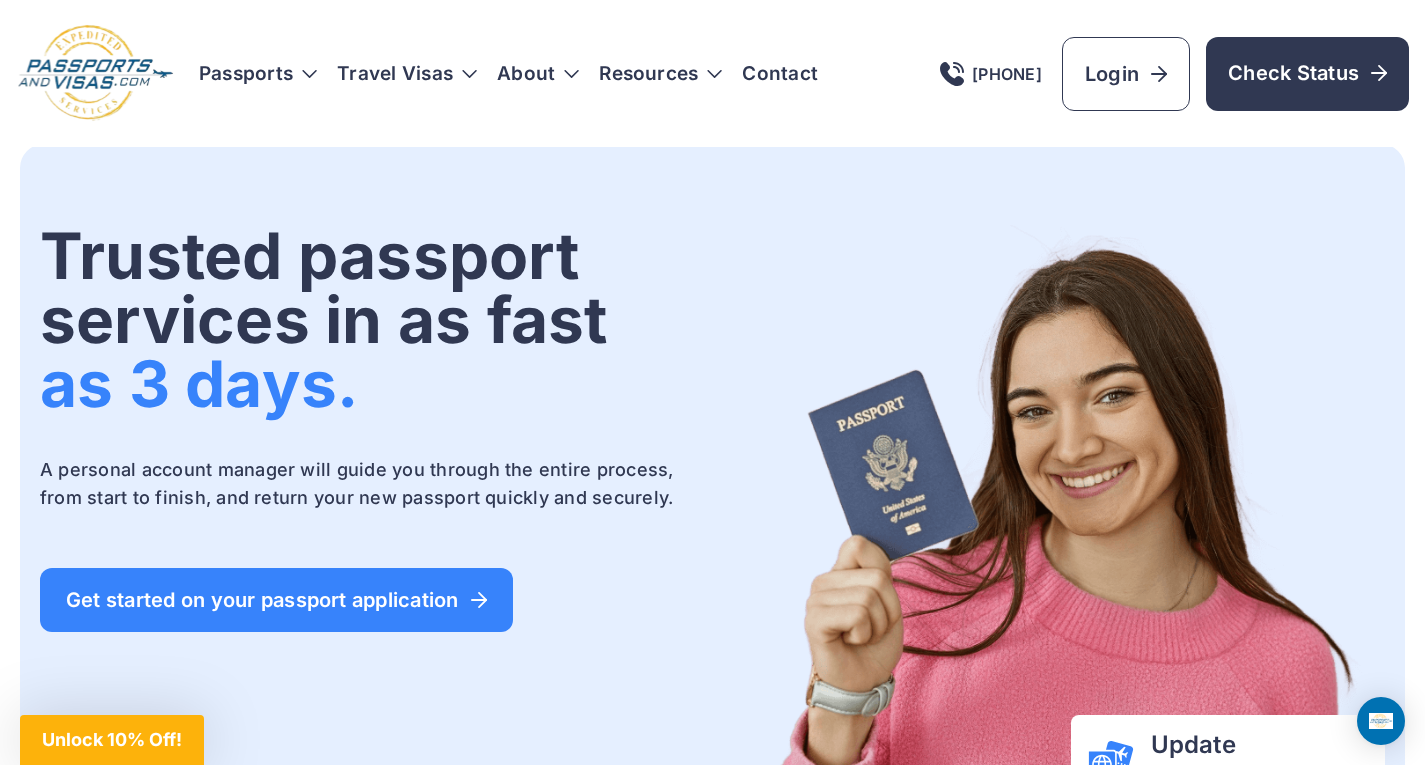 click on "Get started on your passport application" at bounding box center [276, 600] 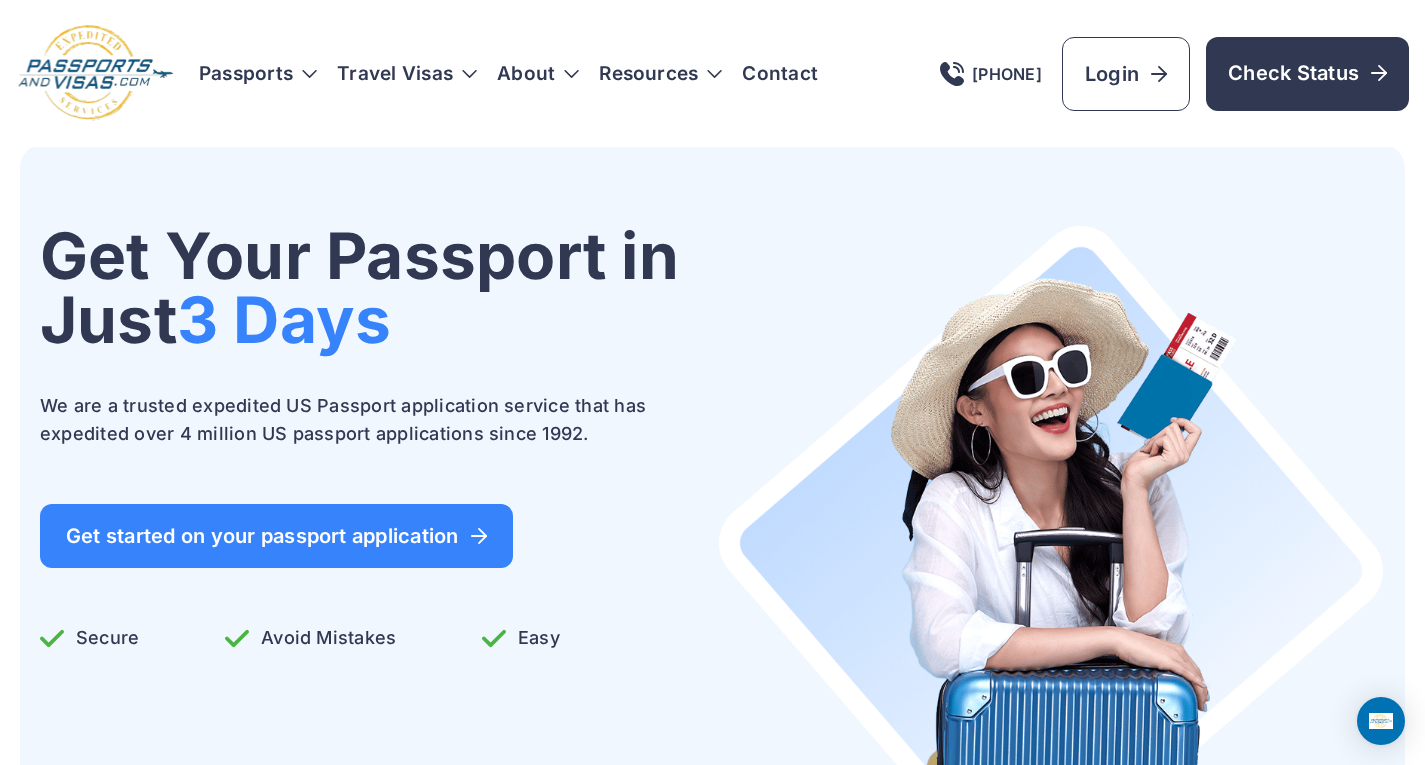 scroll, scrollTop: 0, scrollLeft: 0, axis: both 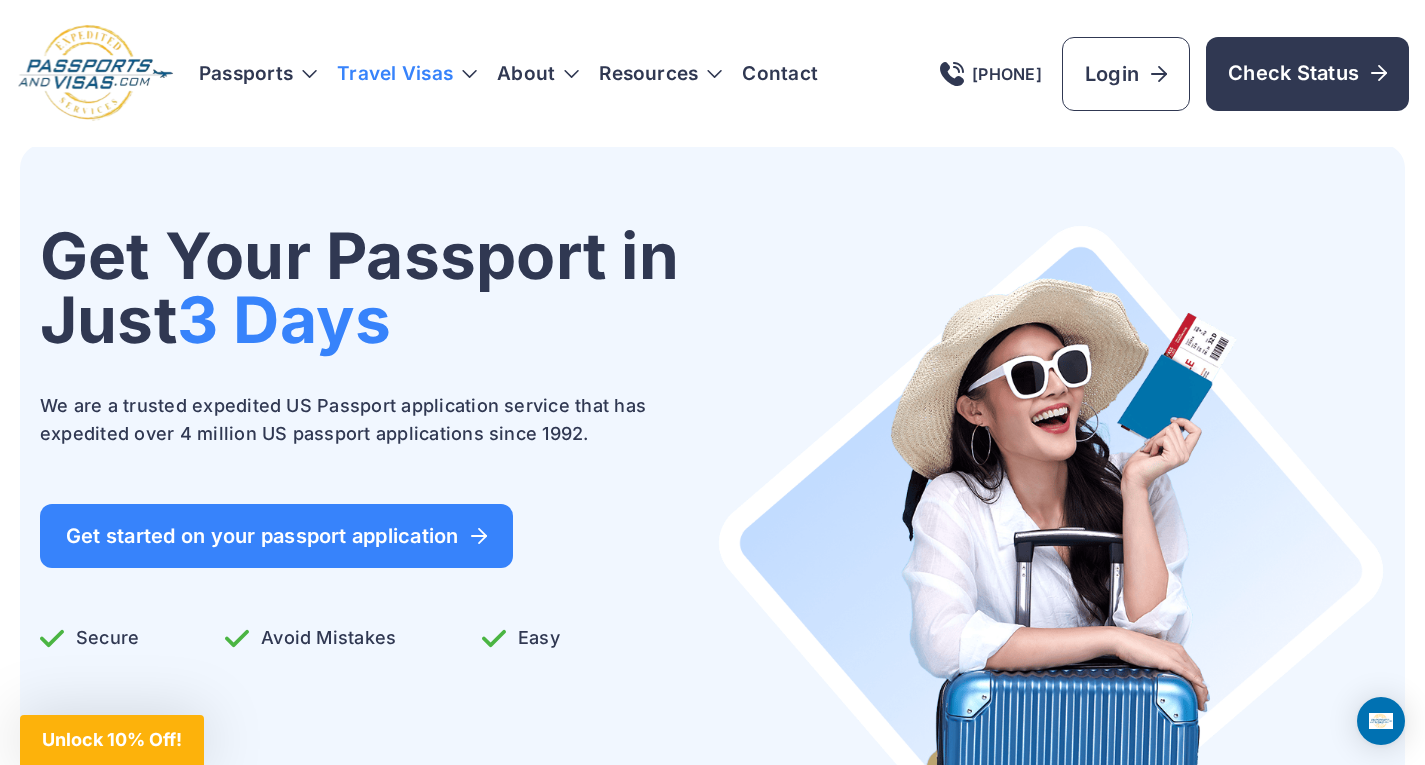 click on "Travel Visas" at bounding box center (407, 74) 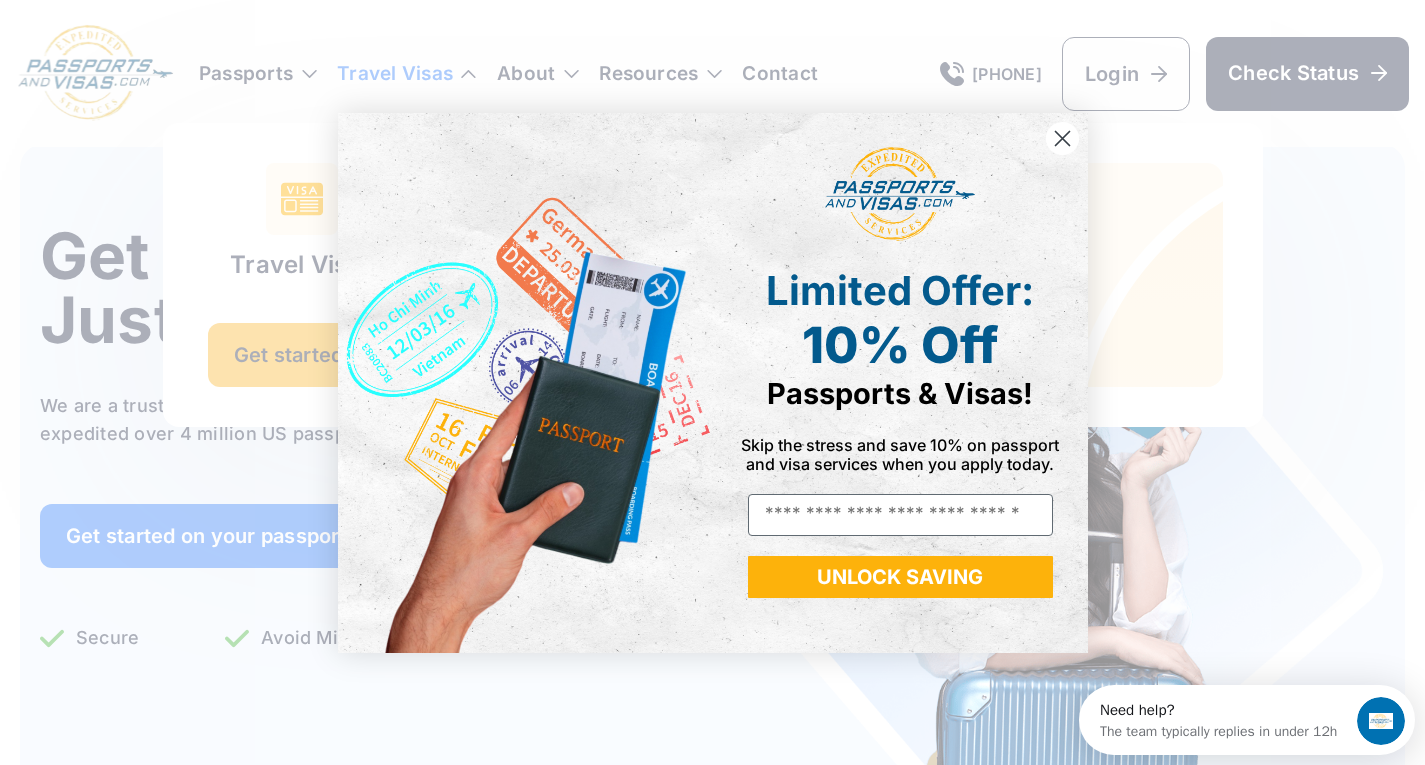 scroll, scrollTop: 0, scrollLeft: 0, axis: both 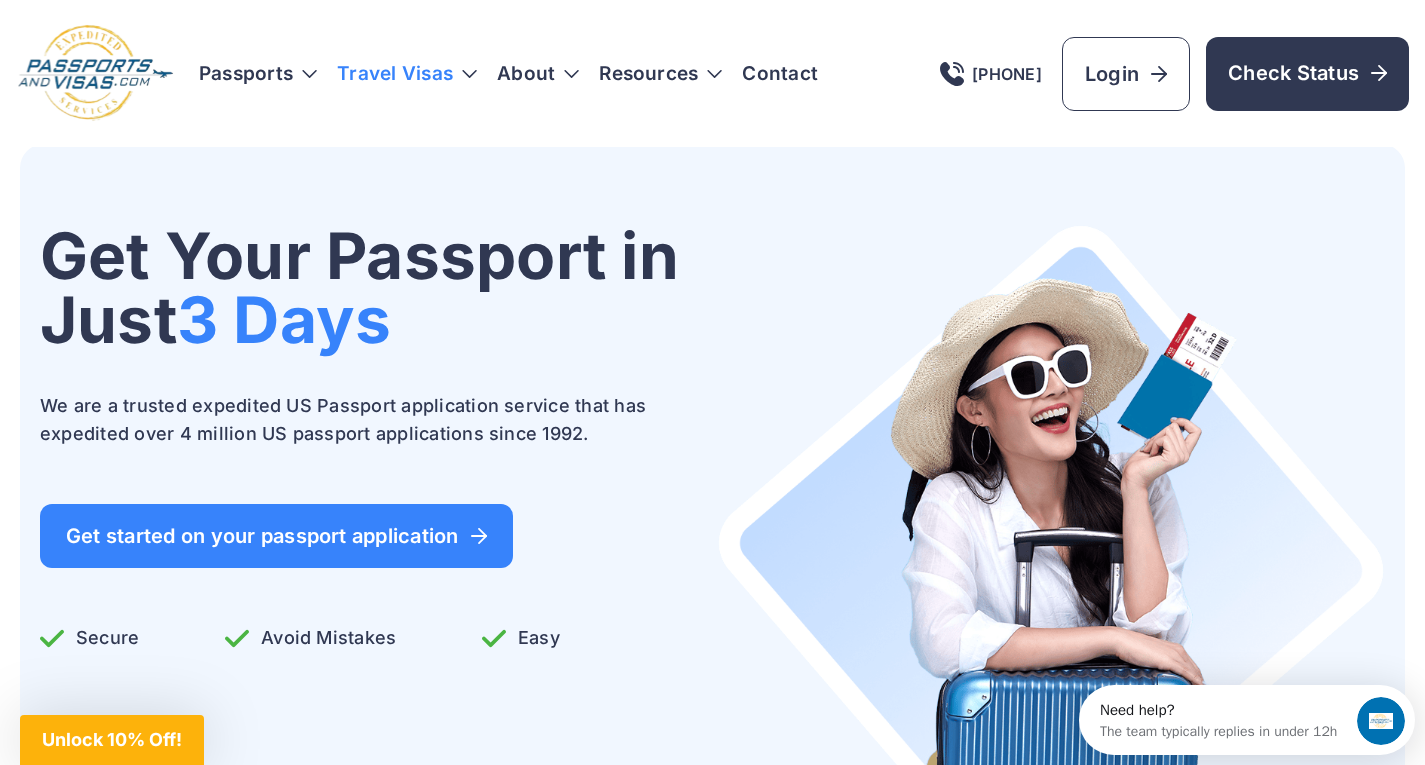 click on "Travel Visas" at bounding box center [407, 74] 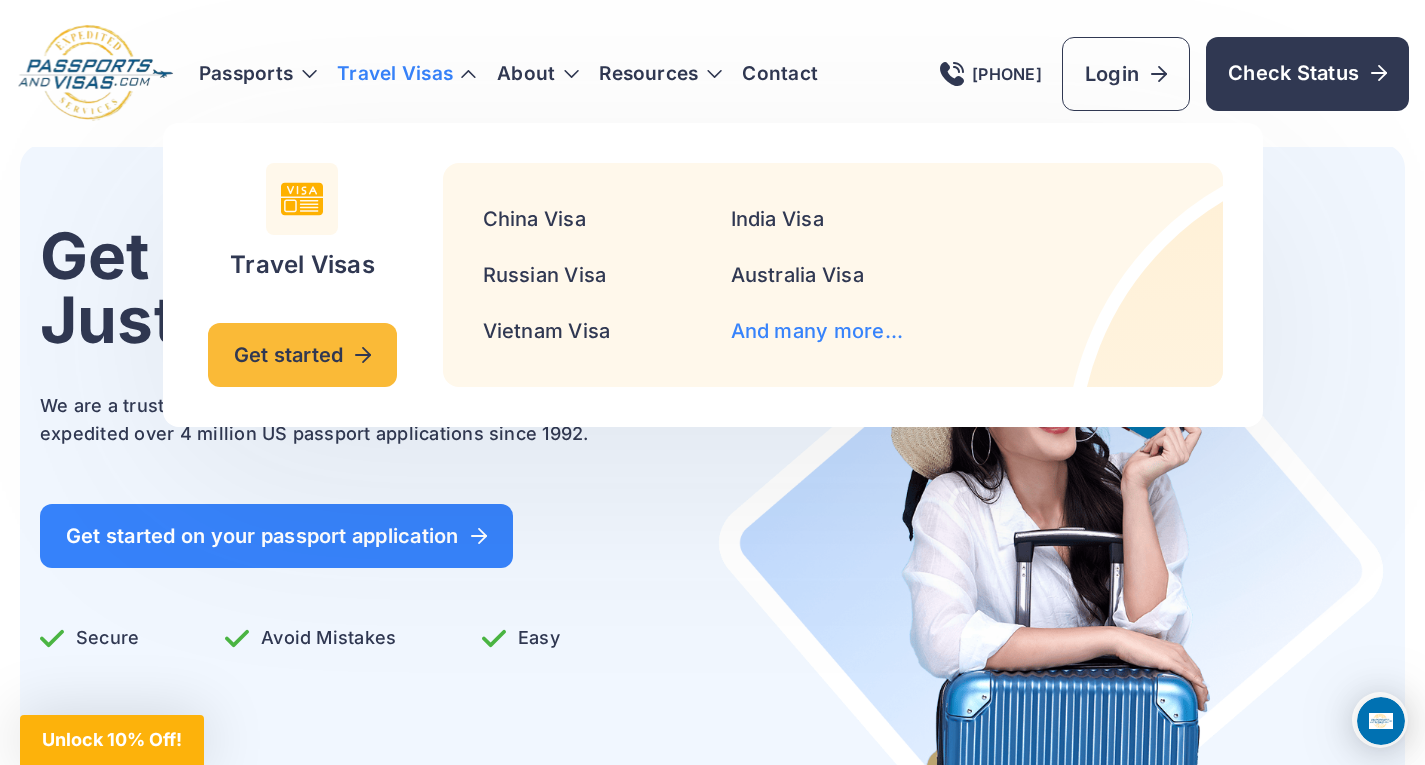 click on "And many more..." at bounding box center [817, 331] 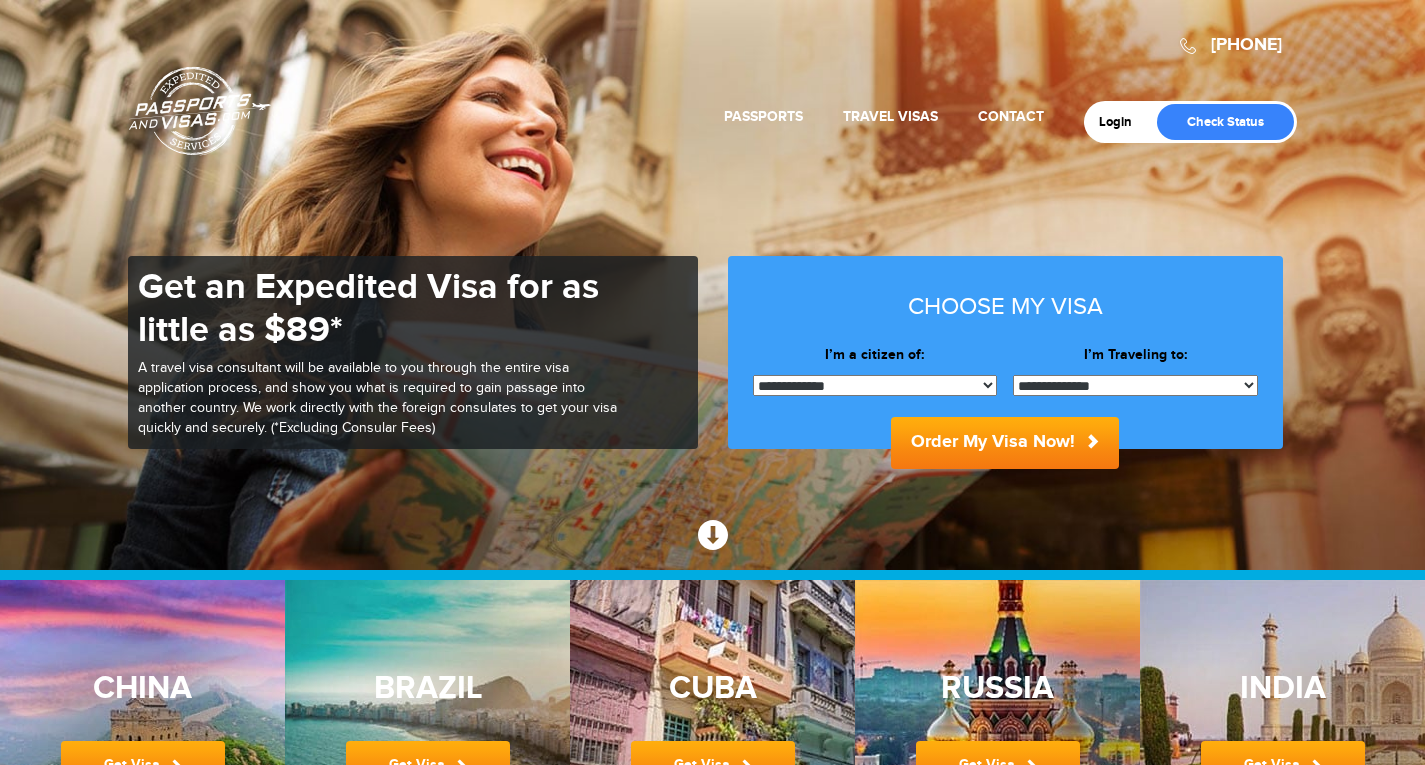 scroll, scrollTop: 0, scrollLeft: 0, axis: both 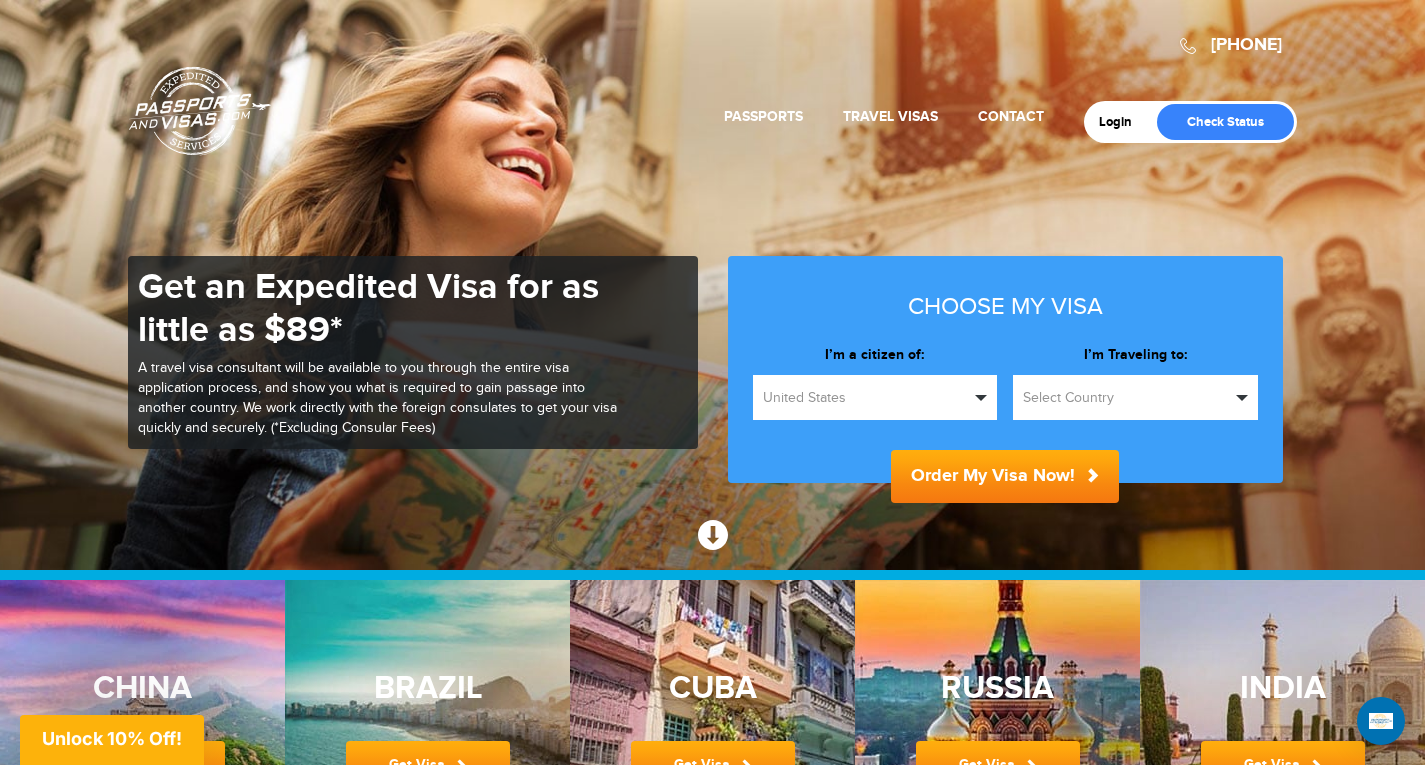 click on "United States" at bounding box center [875, 397] 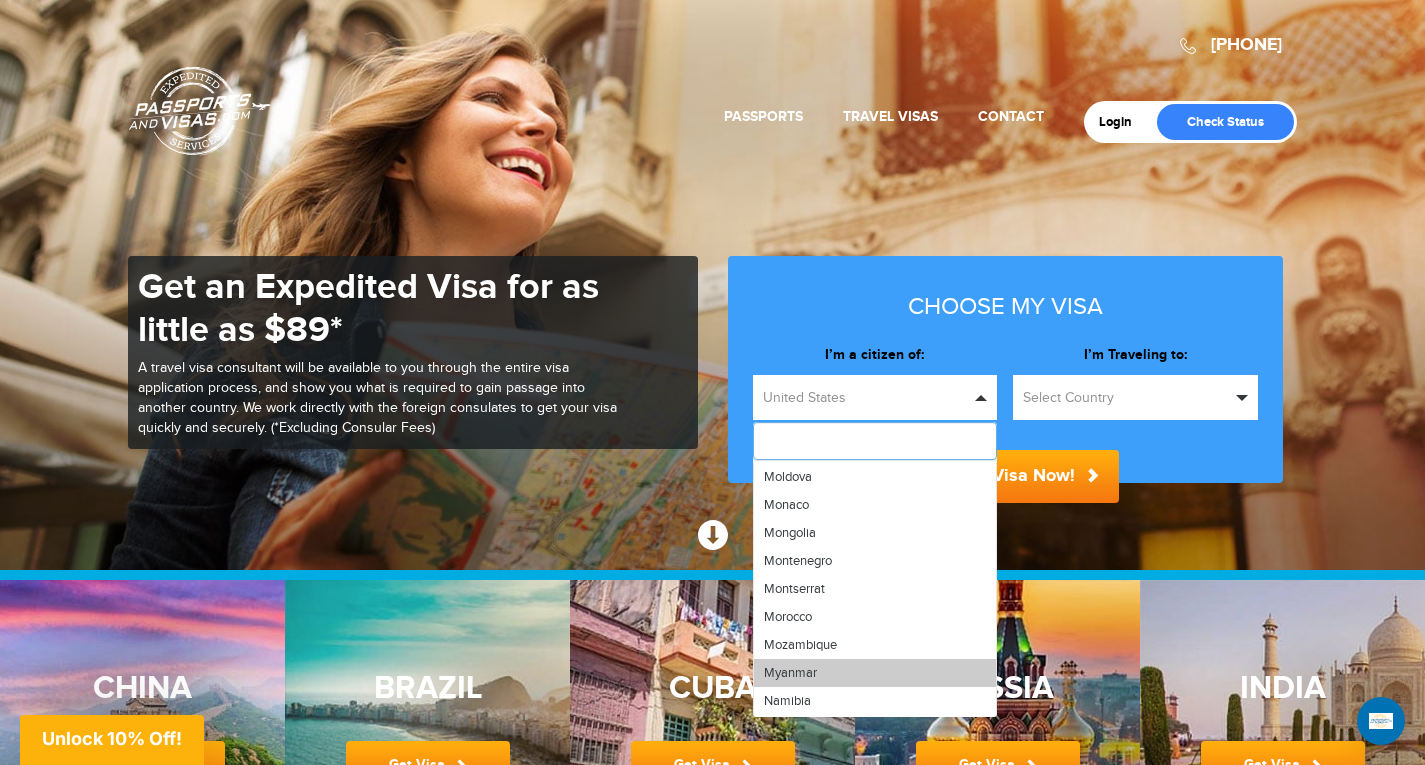 scroll, scrollTop: 4001, scrollLeft: 0, axis: vertical 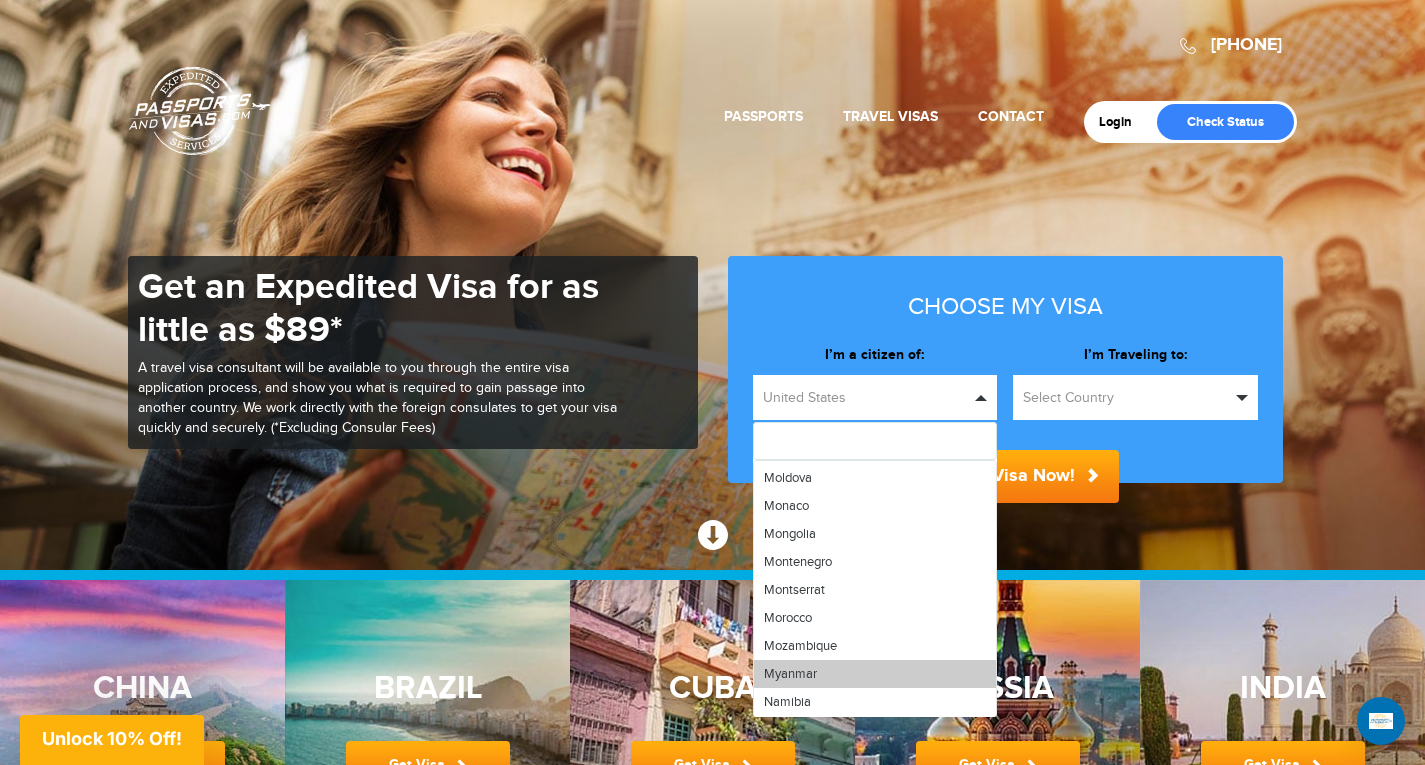click on "Myanmar" at bounding box center [790, 674] 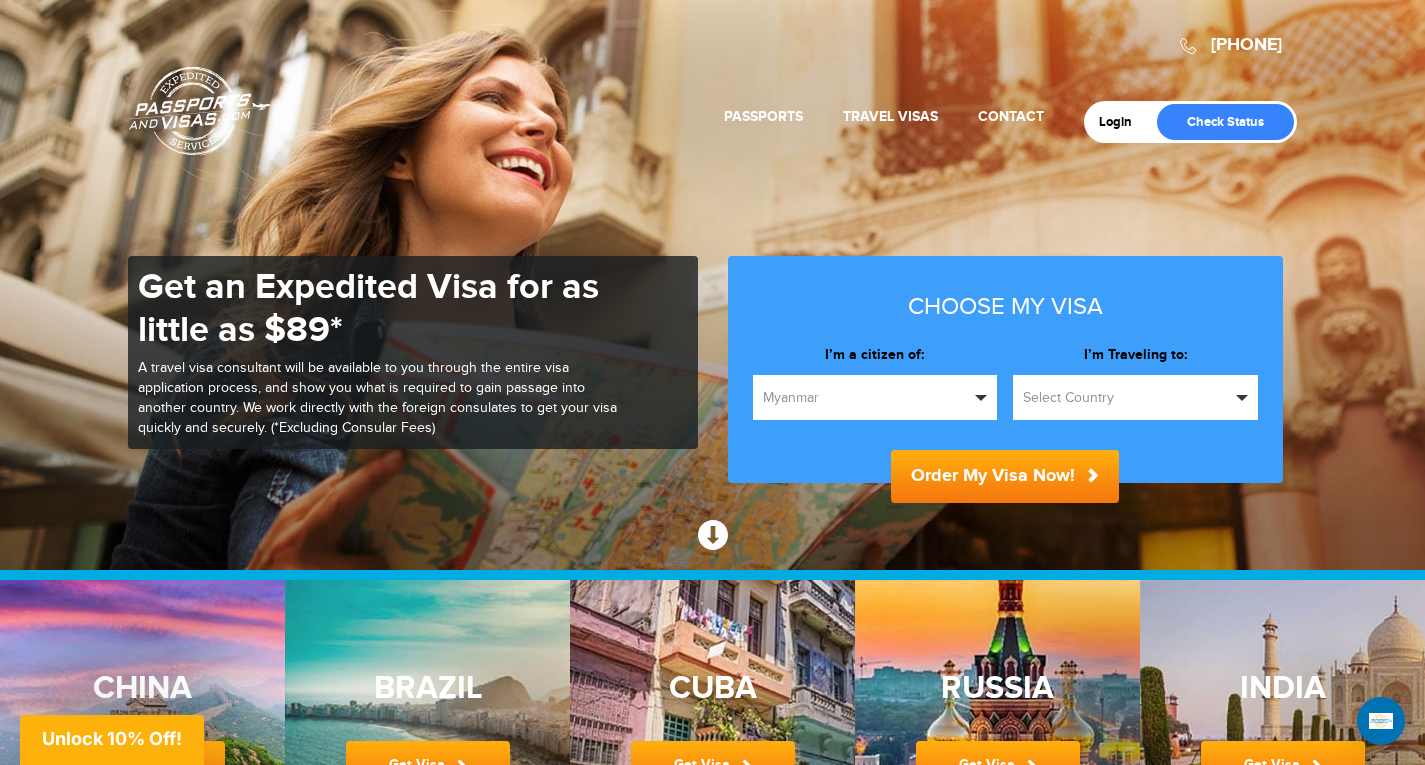 click on "Select Country" at bounding box center (1126, 398) 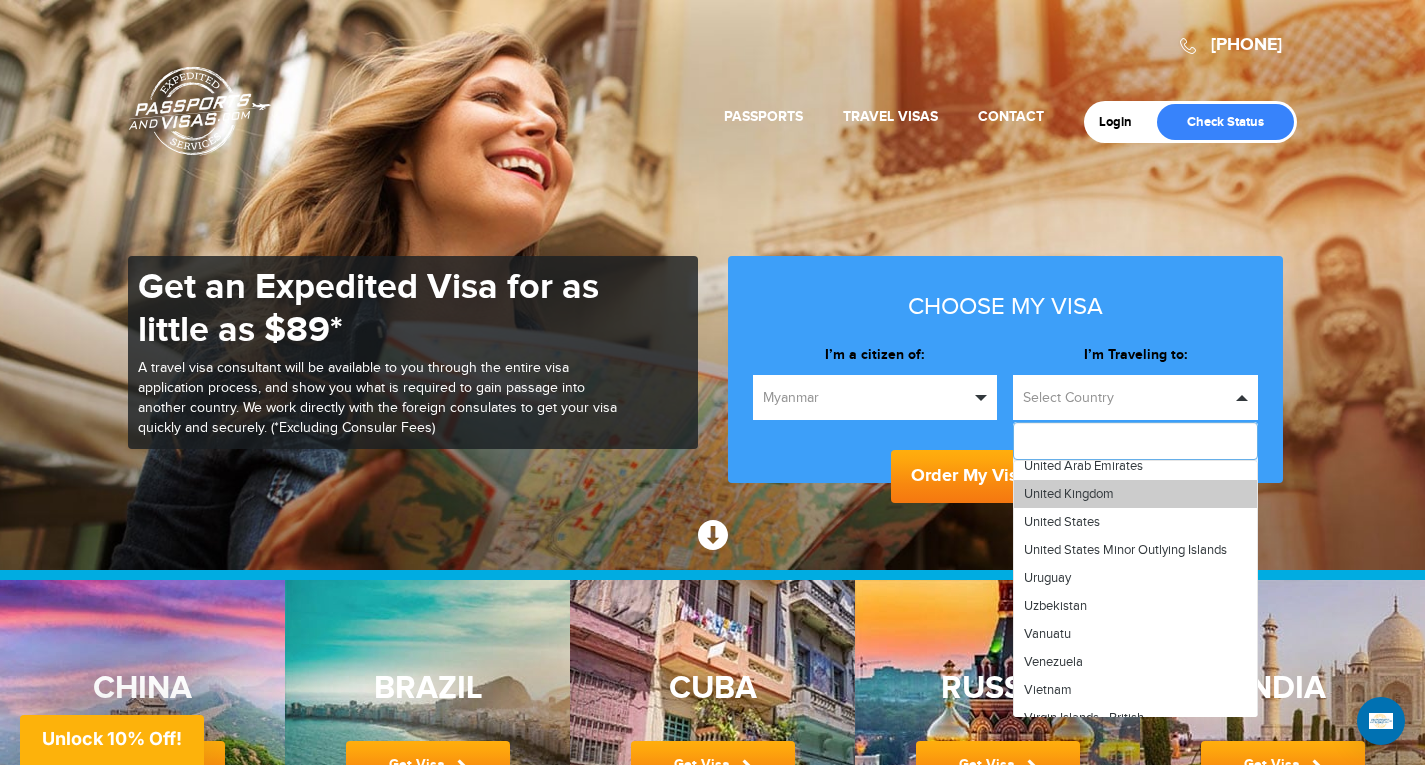 scroll, scrollTop: 6700, scrollLeft: 0, axis: vertical 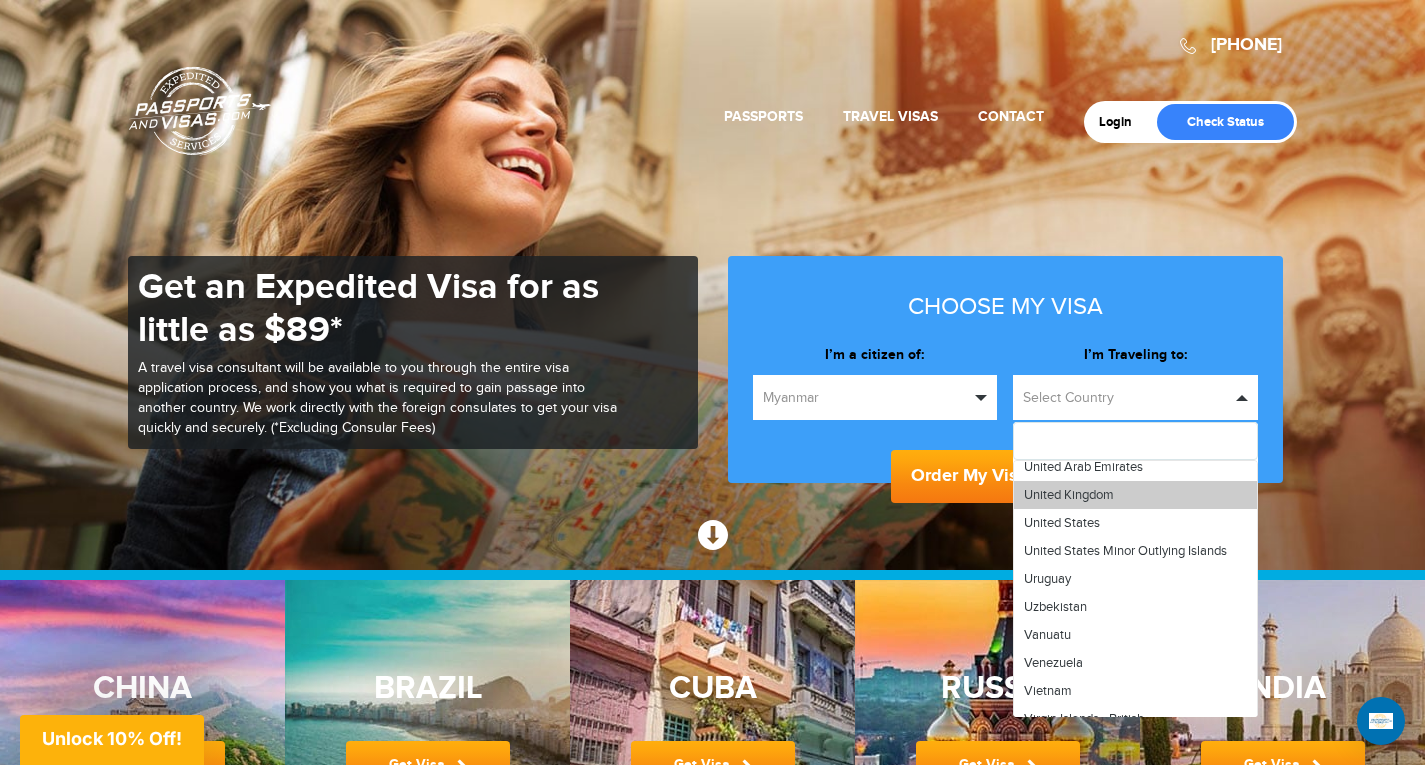 click on "United Kingdom" at bounding box center [1069, 495] 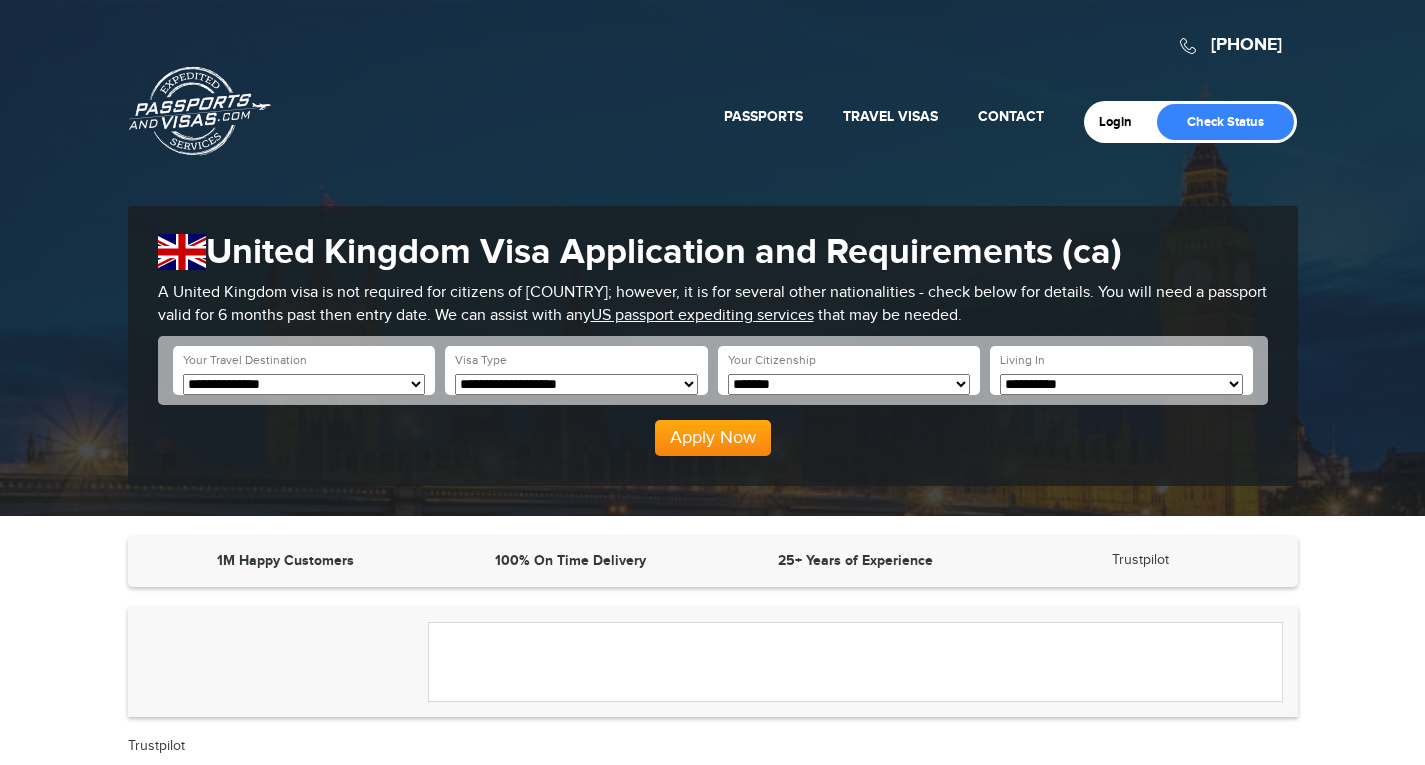 scroll, scrollTop: 0, scrollLeft: 0, axis: both 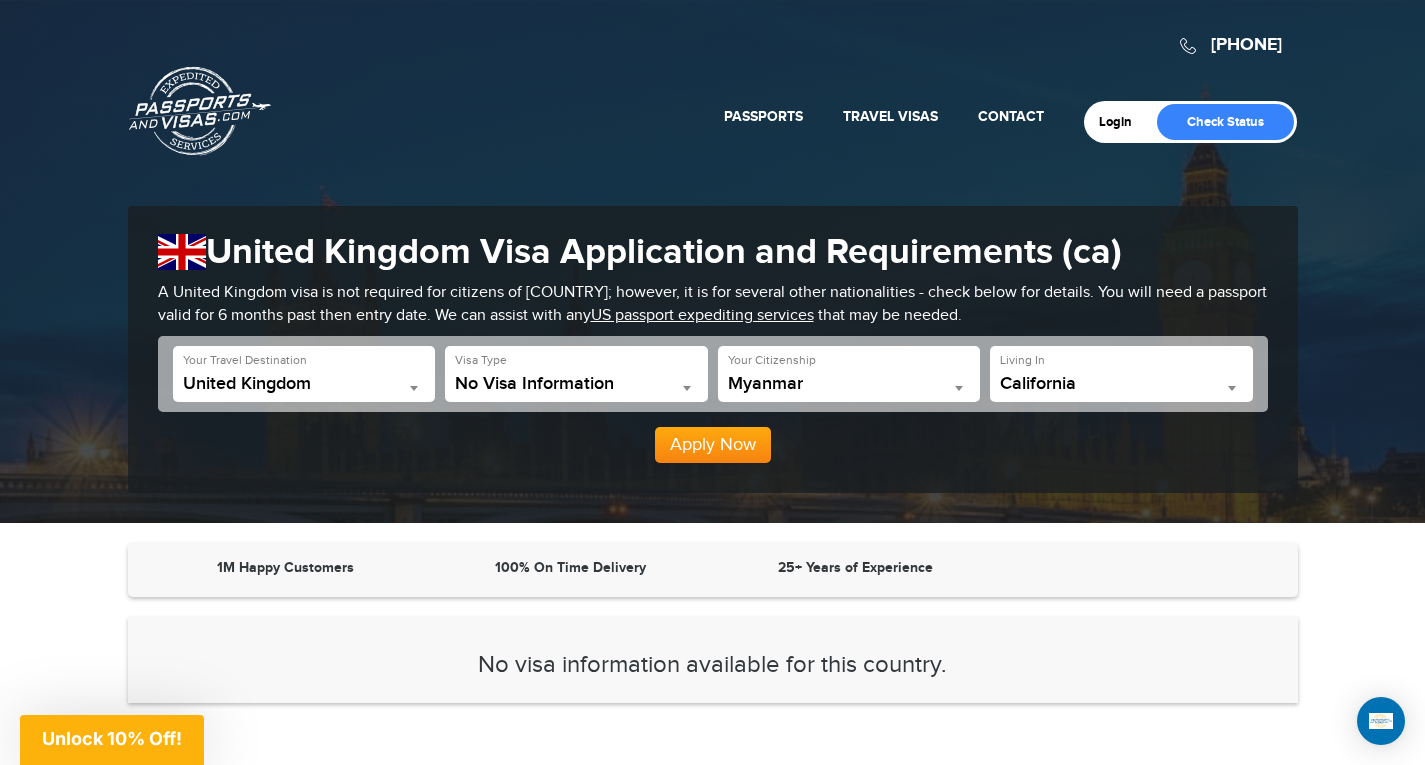 click on "No Visa Information" at bounding box center (576, 388) 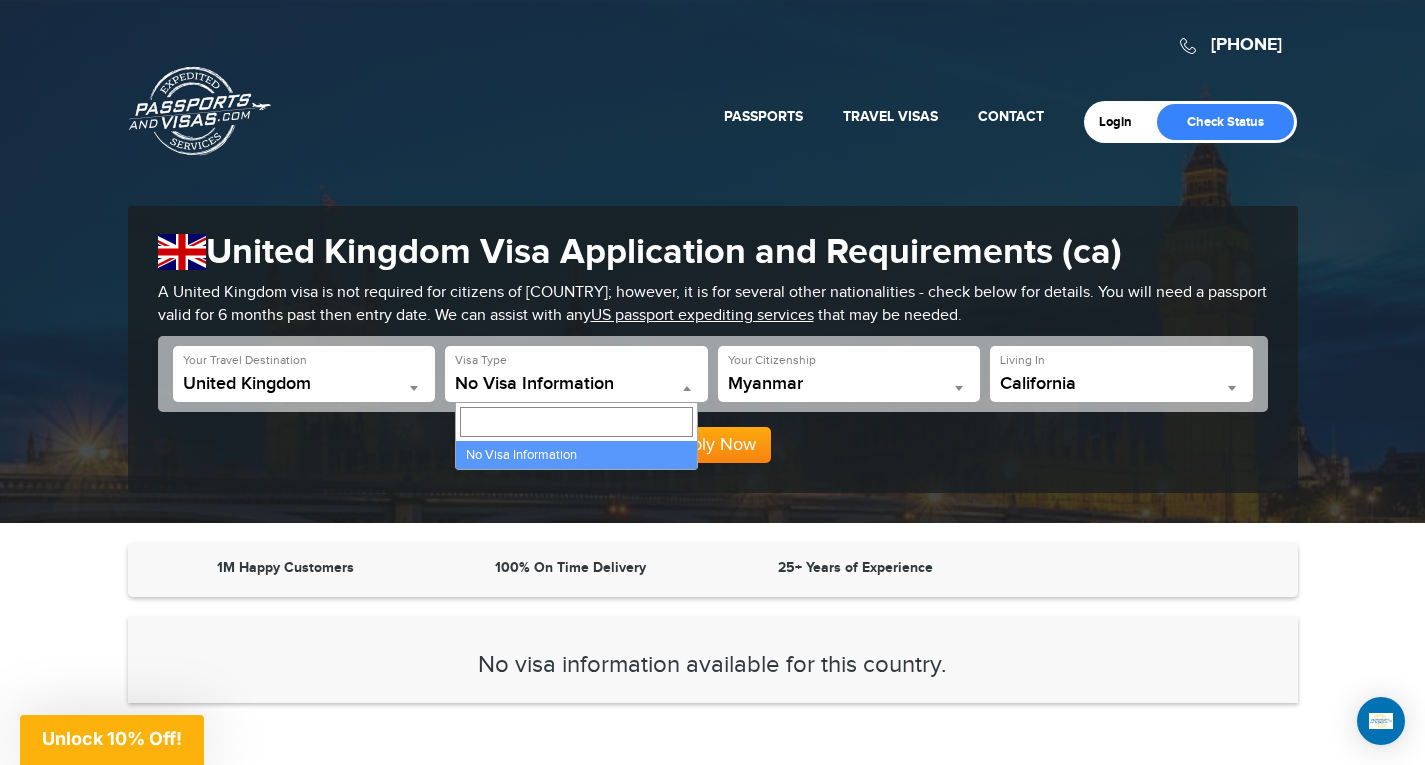 click at bounding box center [576, 422] 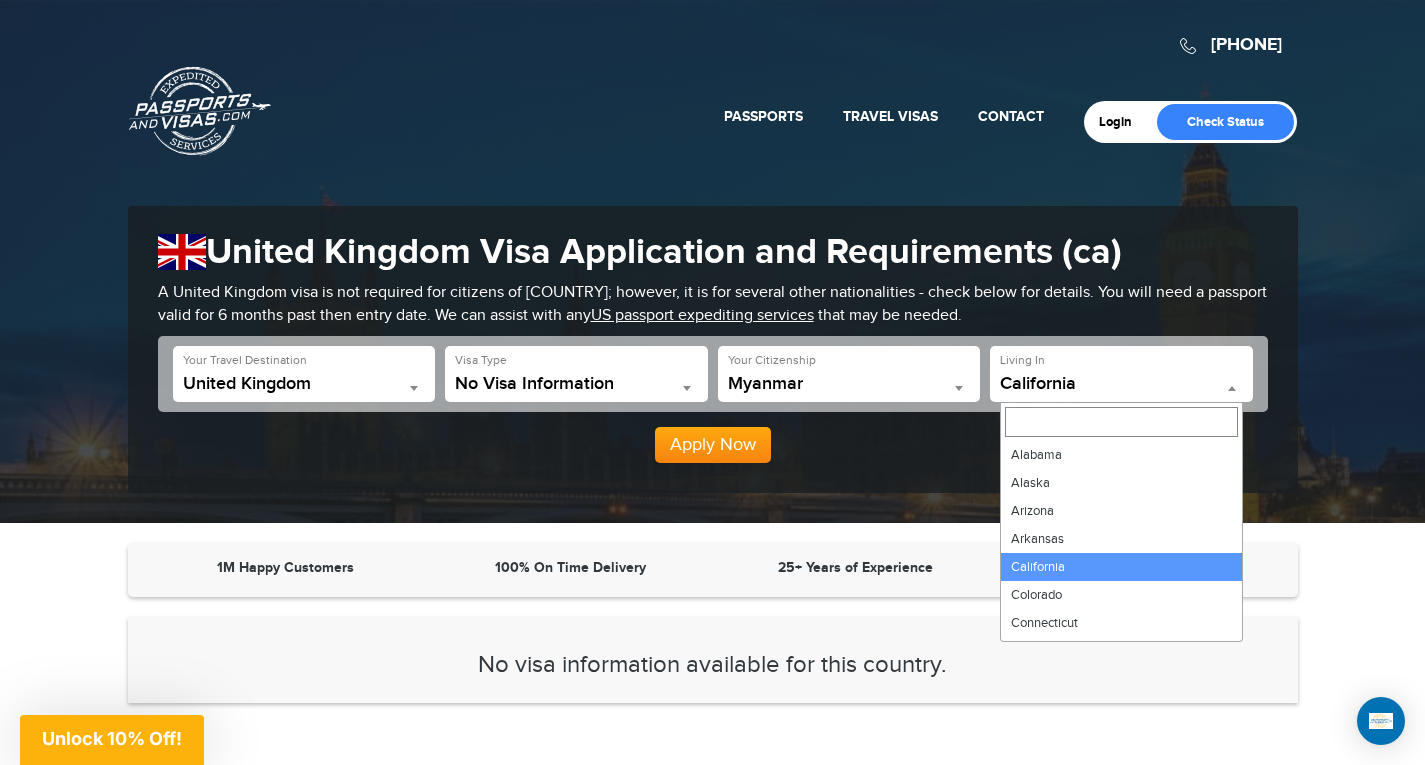 click on "California" at bounding box center (1121, 384) 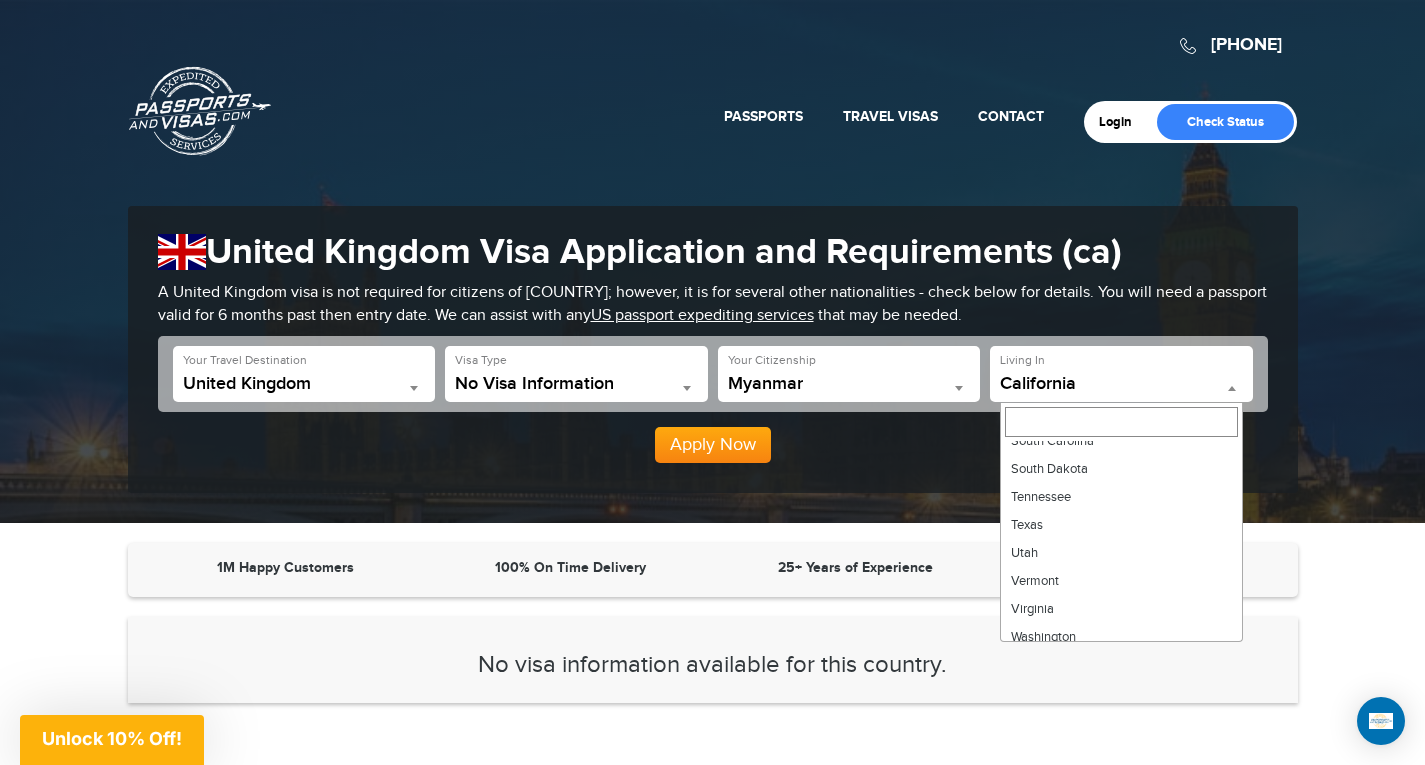 scroll, scrollTop: 1228, scrollLeft: 0, axis: vertical 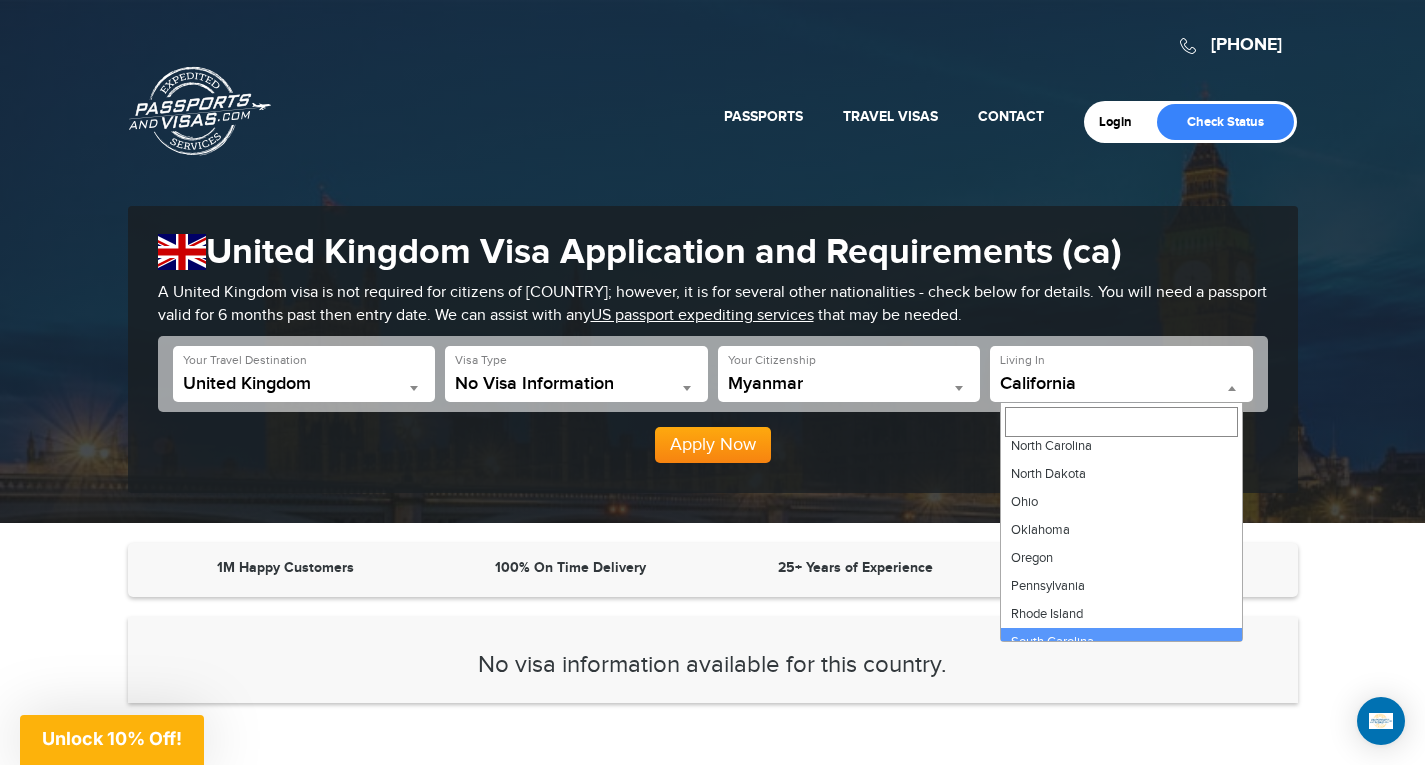 select on "**" 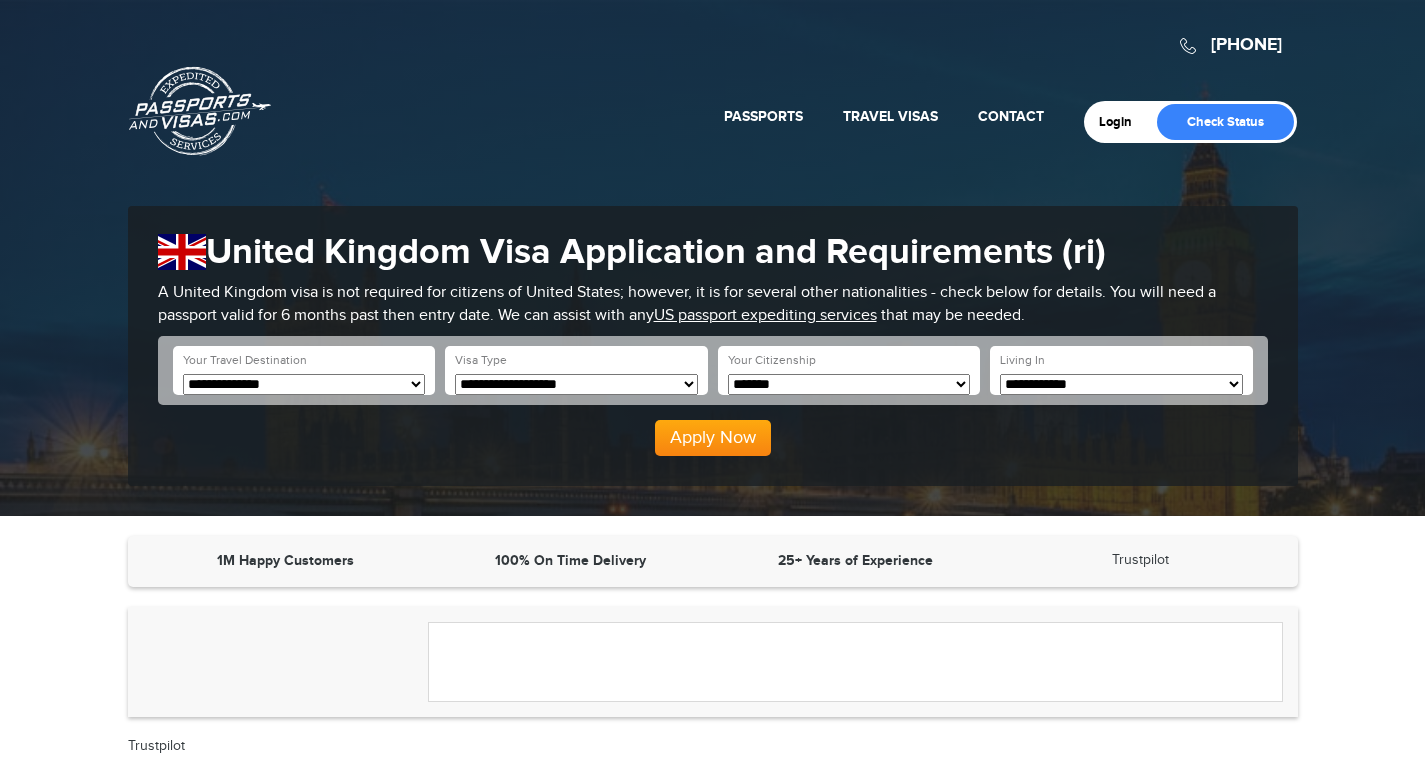 scroll, scrollTop: 0, scrollLeft: 0, axis: both 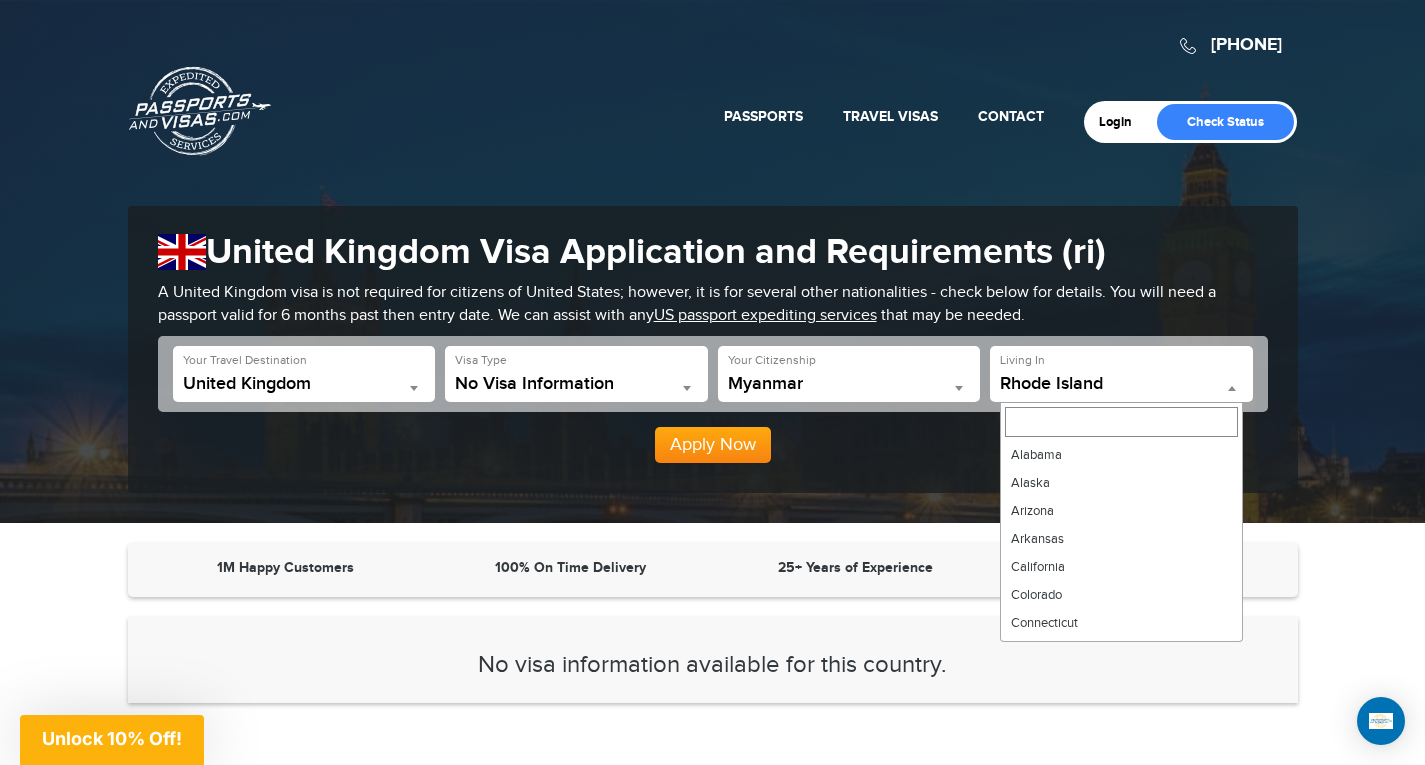 click at bounding box center (1232, 388) 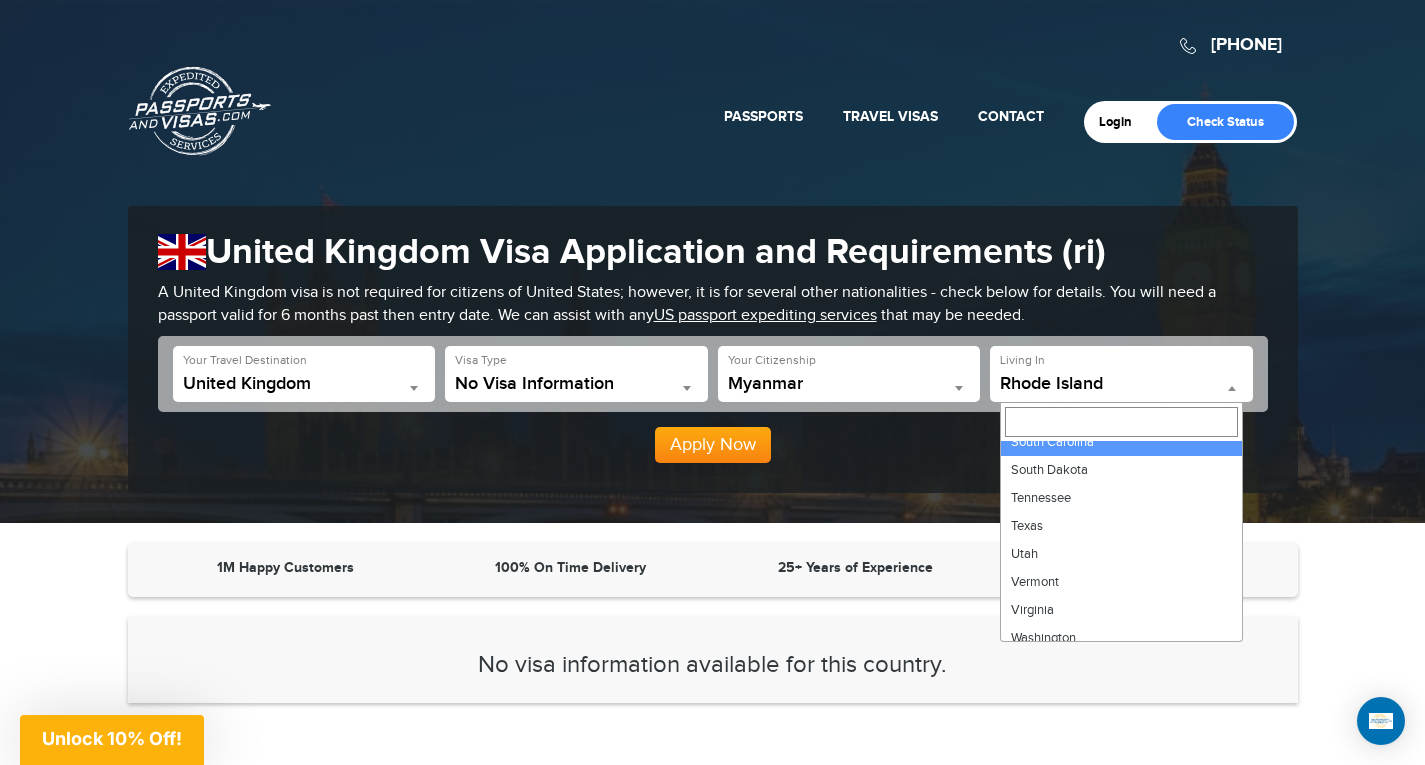 click at bounding box center [1121, 422] 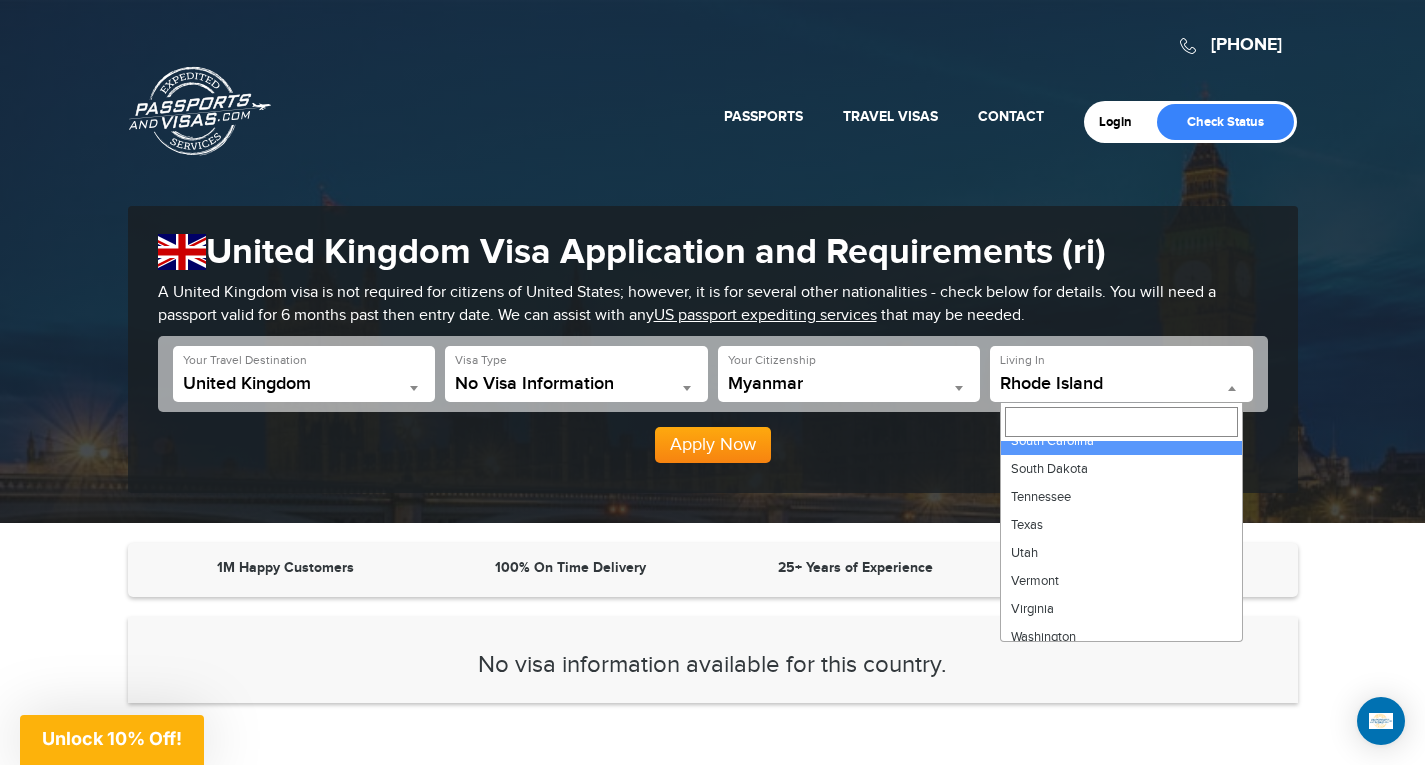 scroll, scrollTop: 1135, scrollLeft: 0, axis: vertical 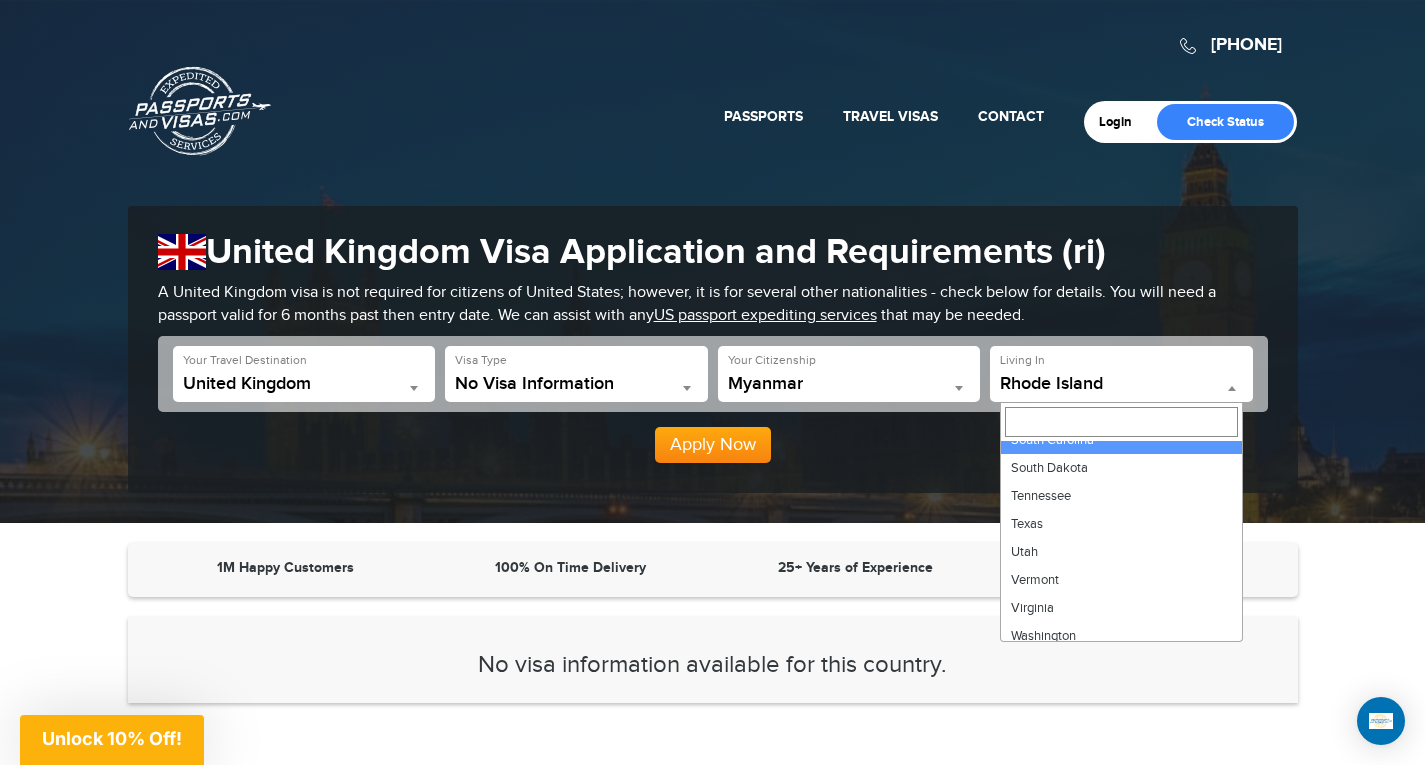 select on "**" 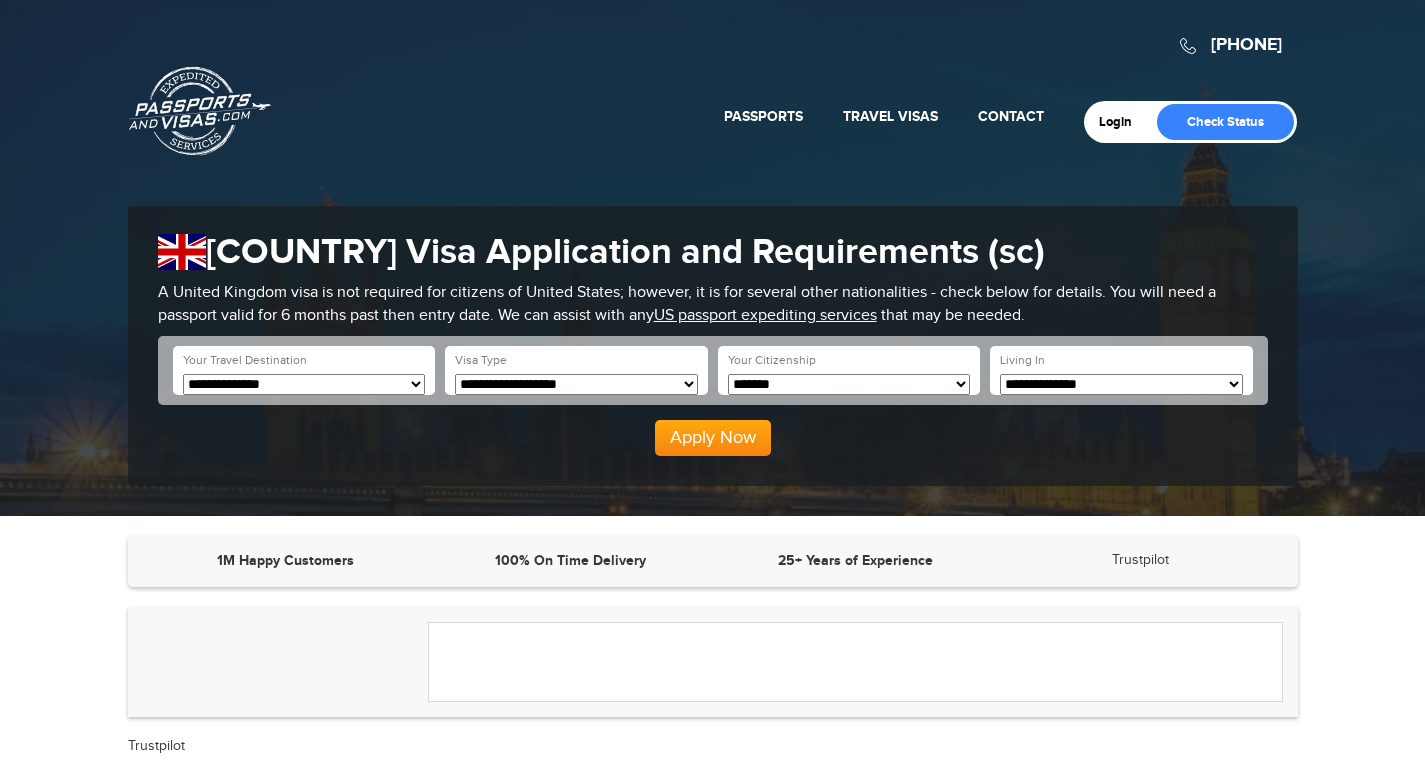scroll, scrollTop: 0, scrollLeft: 0, axis: both 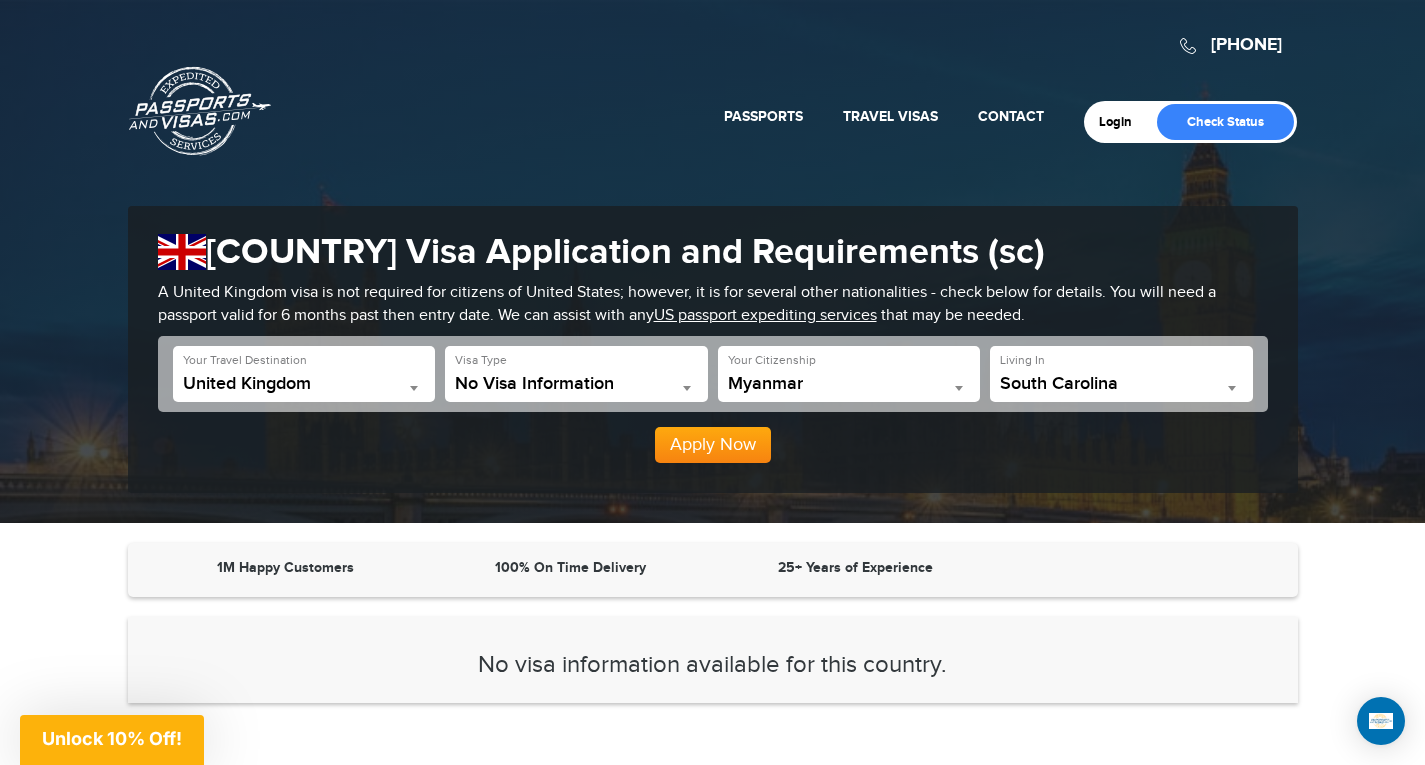 click on "Apply Now" at bounding box center [713, 445] 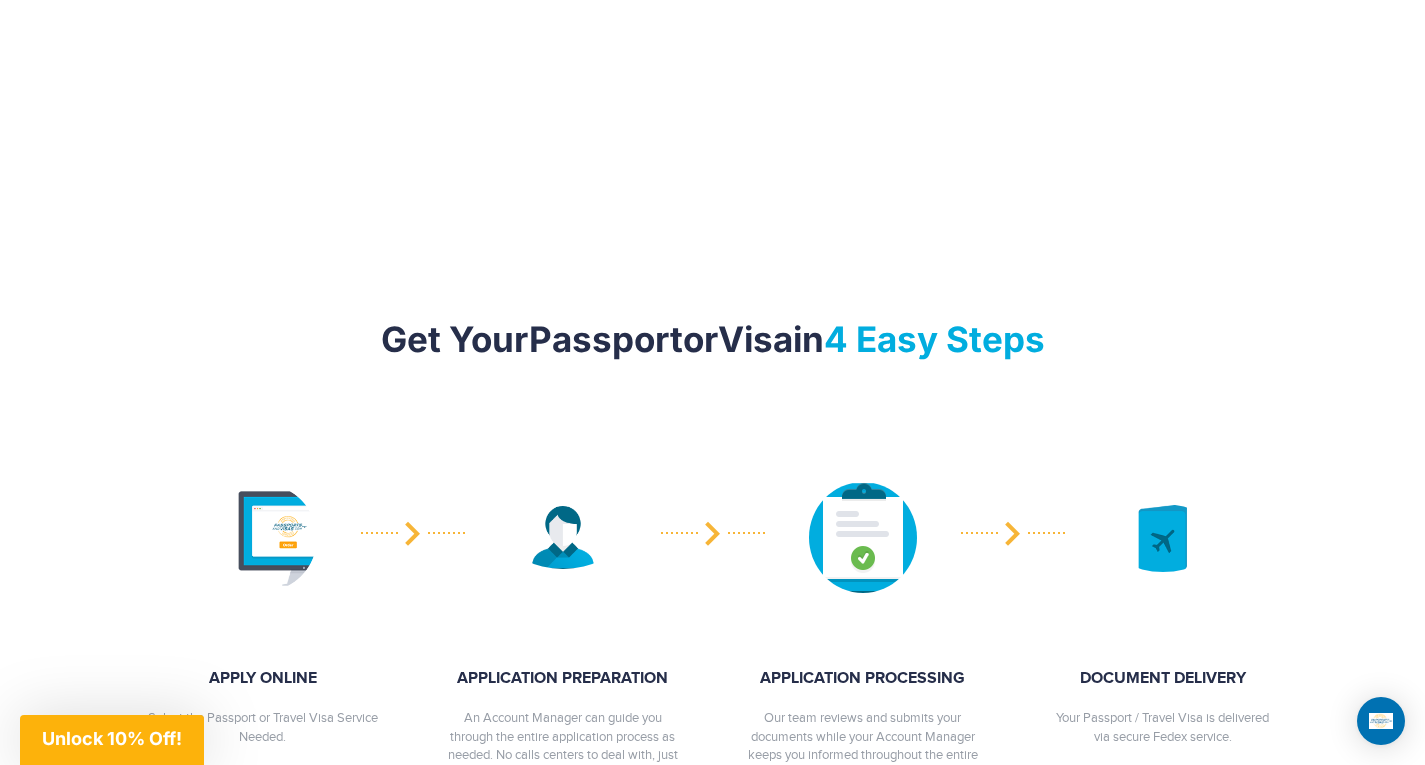 scroll, scrollTop: 716, scrollLeft: 0, axis: vertical 